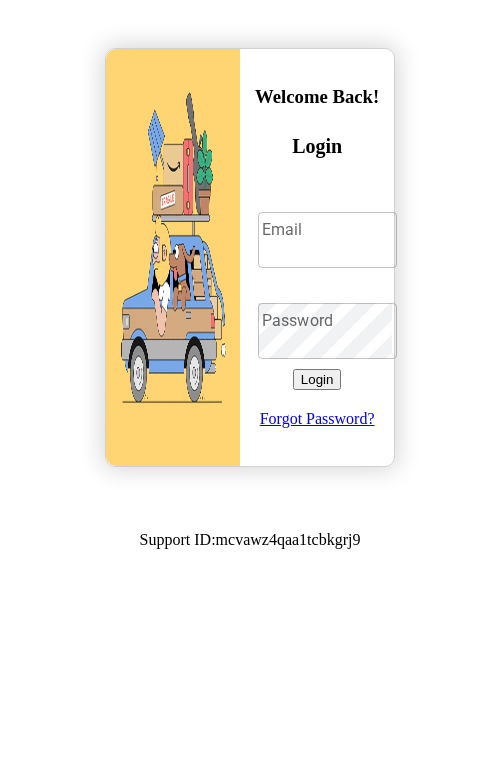 scroll, scrollTop: 0, scrollLeft: 0, axis: both 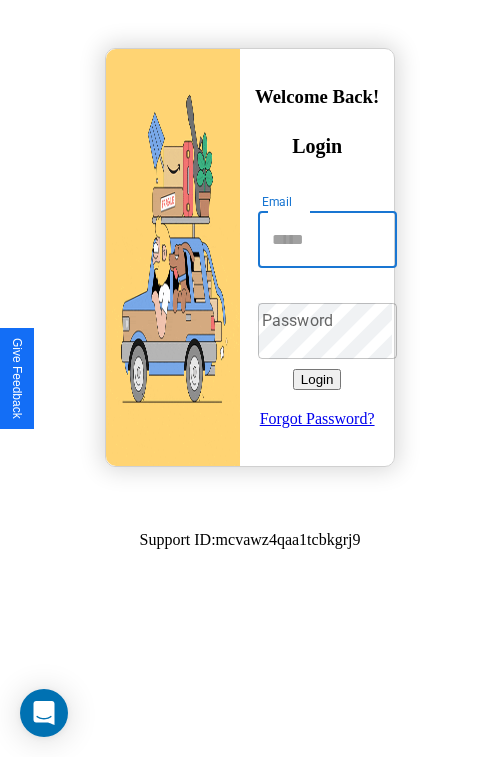 click on "Email" at bounding box center [327, 240] 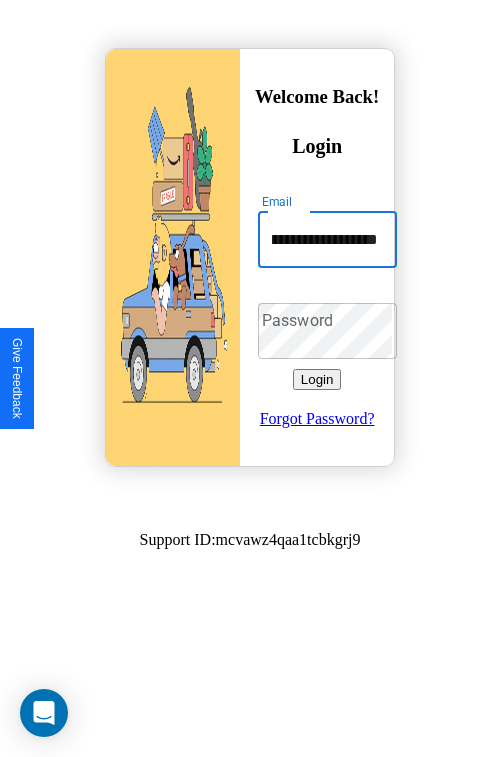 scroll, scrollTop: 0, scrollLeft: 61, axis: horizontal 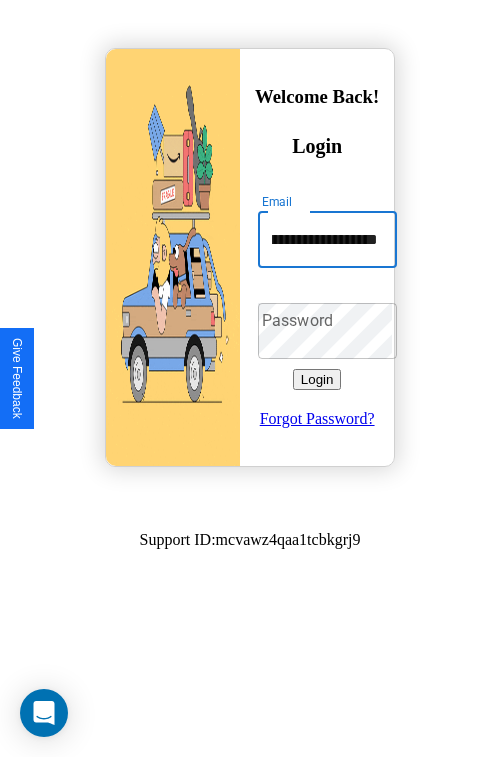 type on "**********" 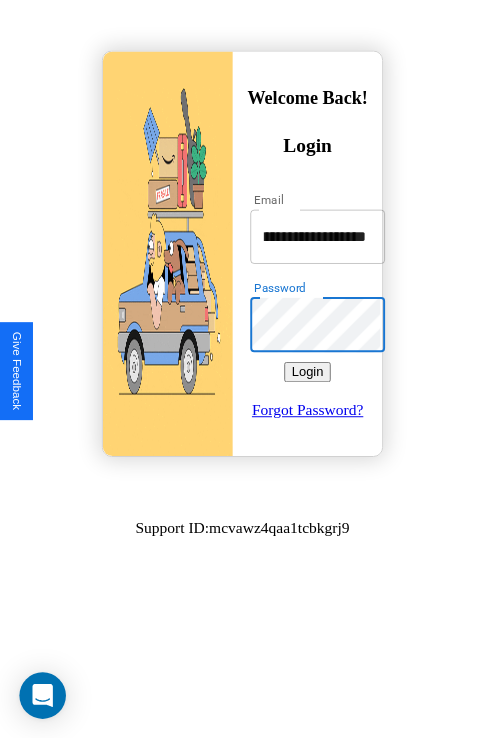 scroll, scrollTop: 0, scrollLeft: 0, axis: both 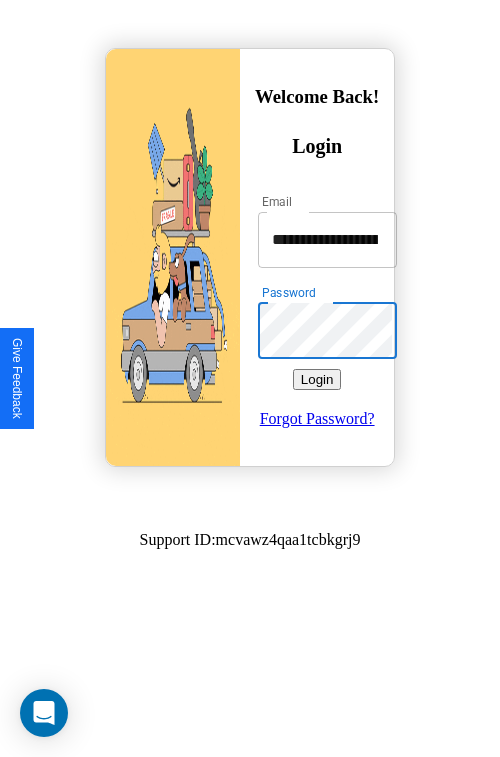 click on "Login" at bounding box center (317, 379) 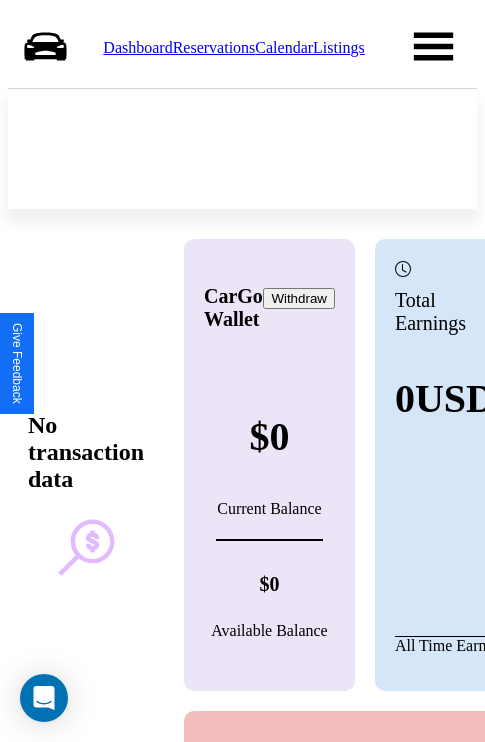 click on "Calendar" at bounding box center (284, 47) 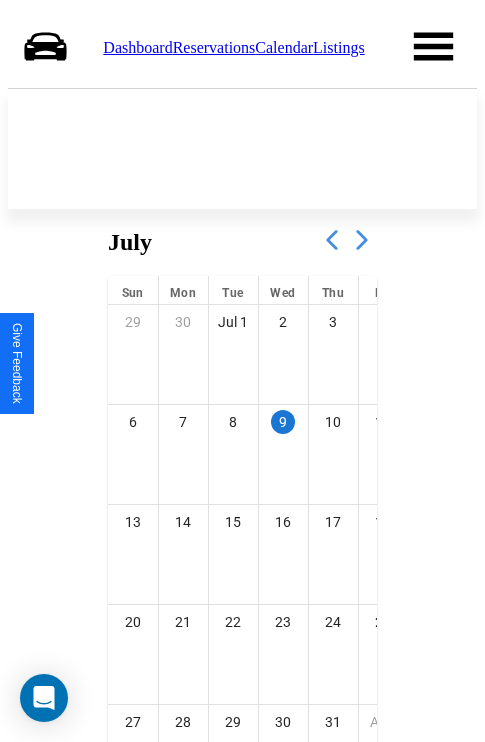 click at bounding box center [362, 240] 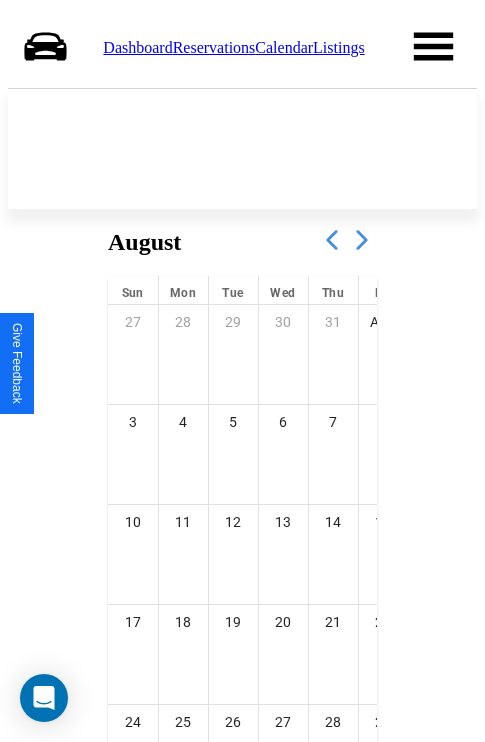 click at bounding box center (362, 240) 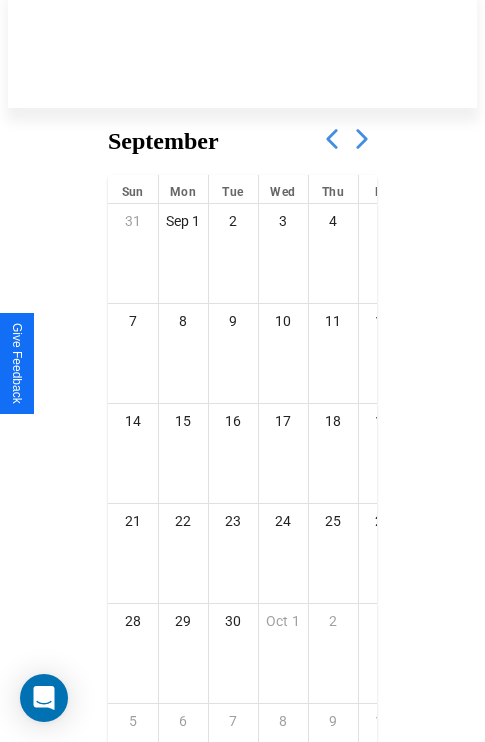 scroll, scrollTop: 296, scrollLeft: 0, axis: vertical 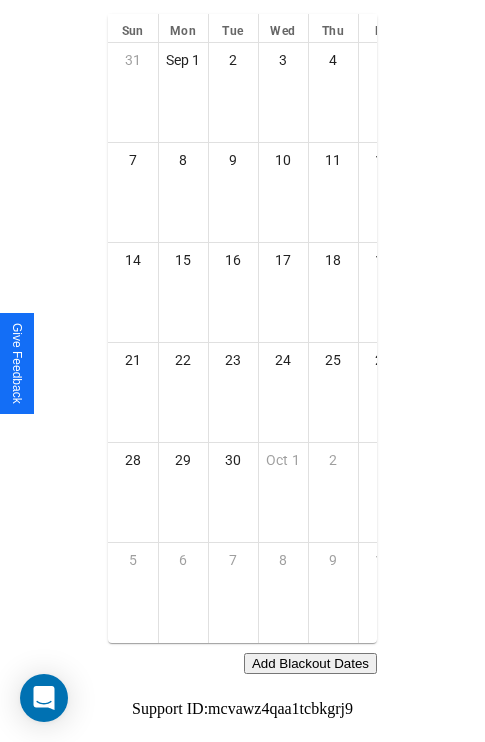 click on "Add Blackout Dates" at bounding box center (310, 663) 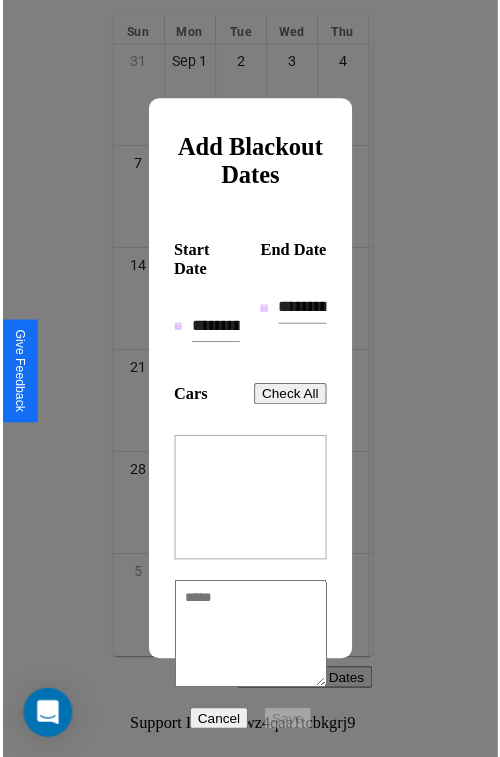 scroll, scrollTop: 281, scrollLeft: 0, axis: vertical 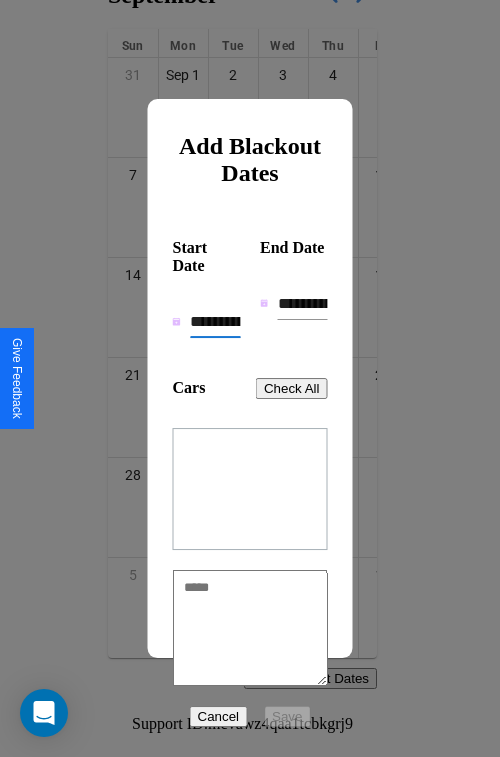 click on "**********" at bounding box center (215, 322) 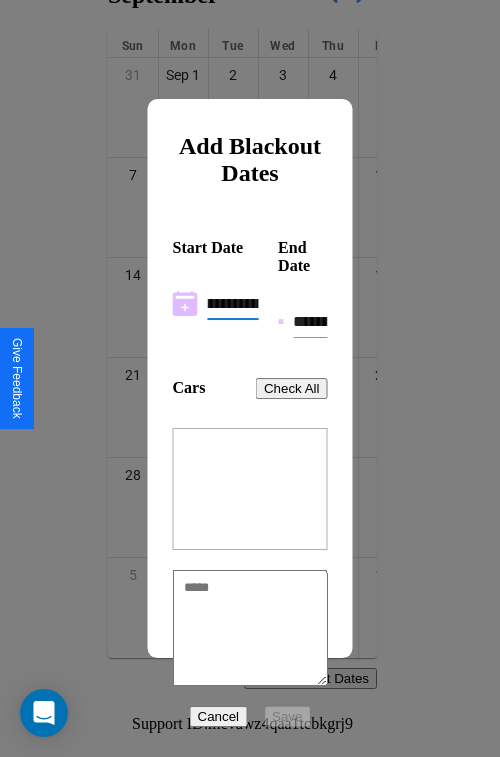 scroll, scrollTop: 0, scrollLeft: 37, axis: horizontal 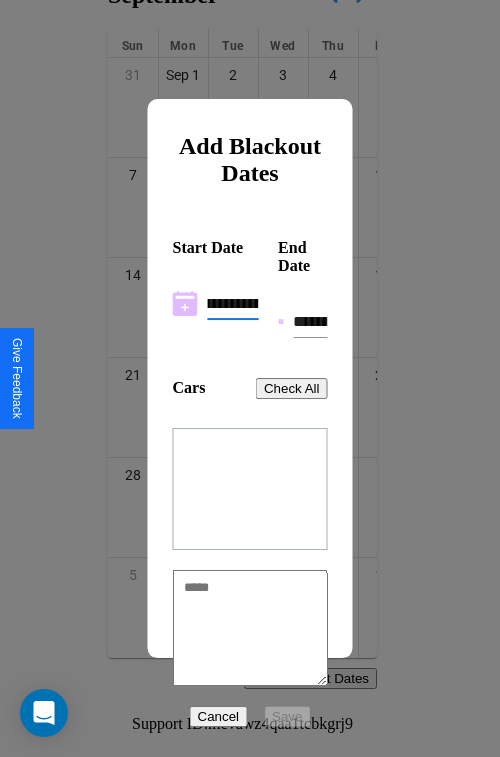 type on "**********" 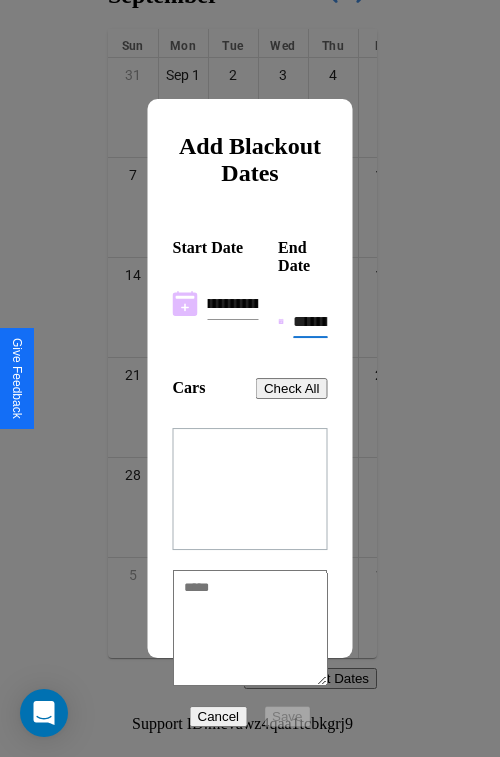 scroll, scrollTop: 0, scrollLeft: 0, axis: both 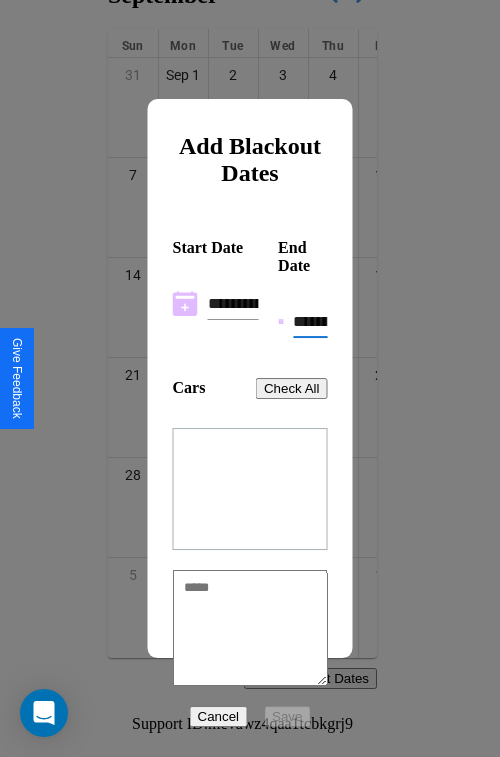 click on "**********" at bounding box center (310, 322) 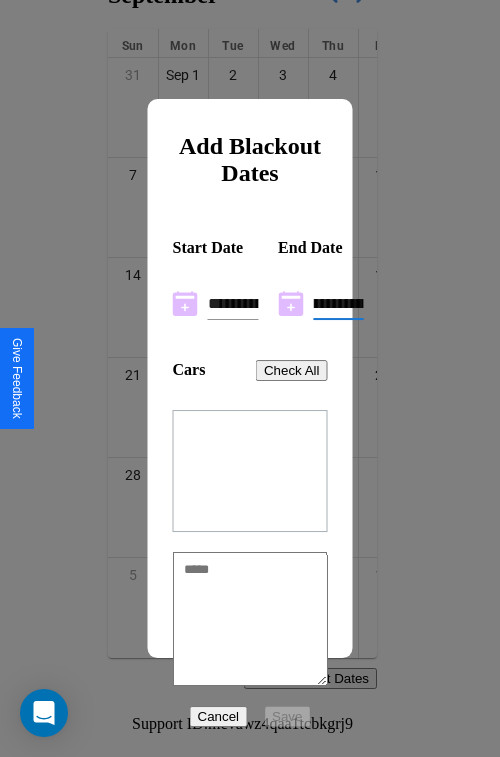 type on "**********" 